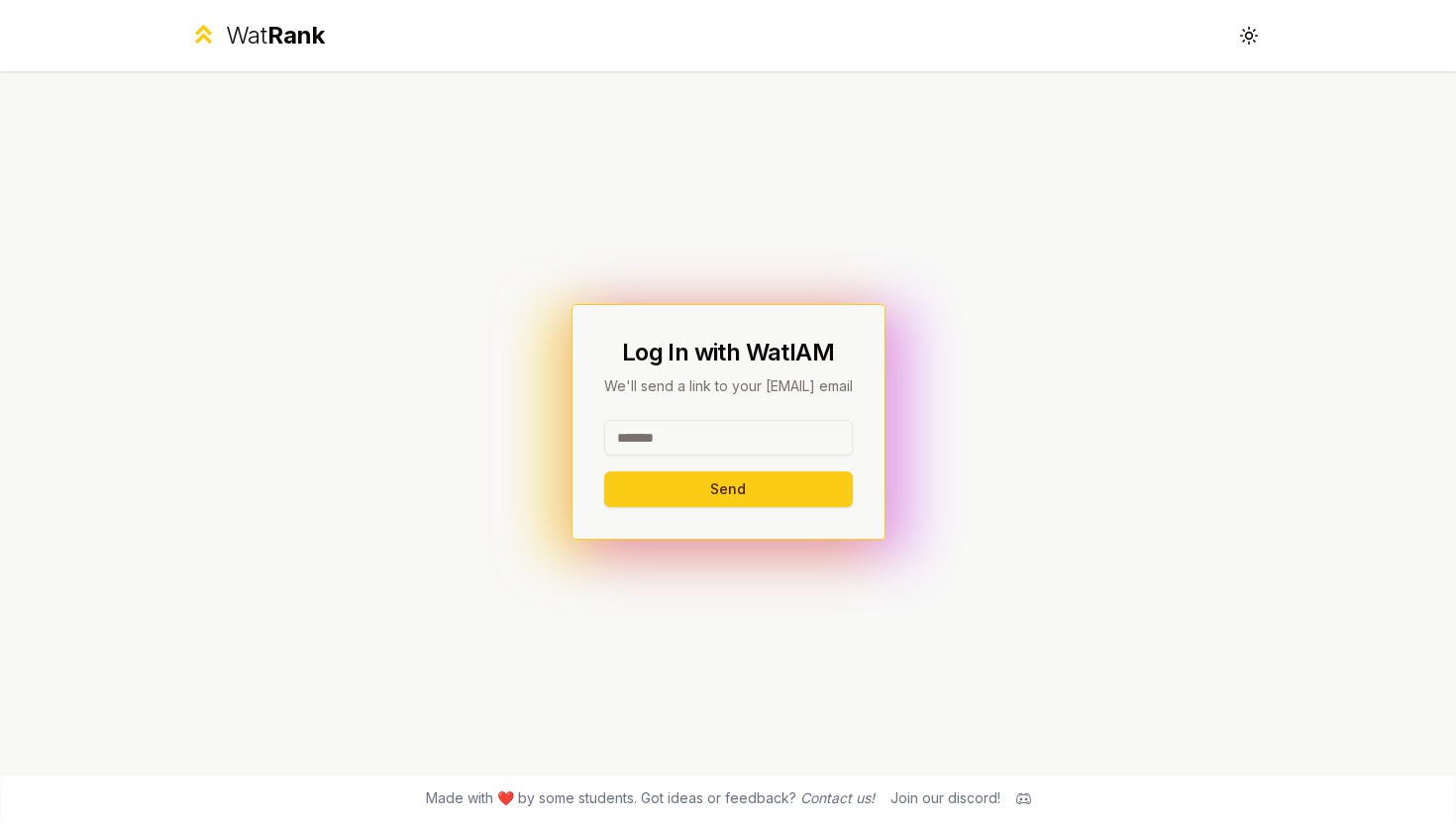 scroll, scrollTop: 0, scrollLeft: 0, axis: both 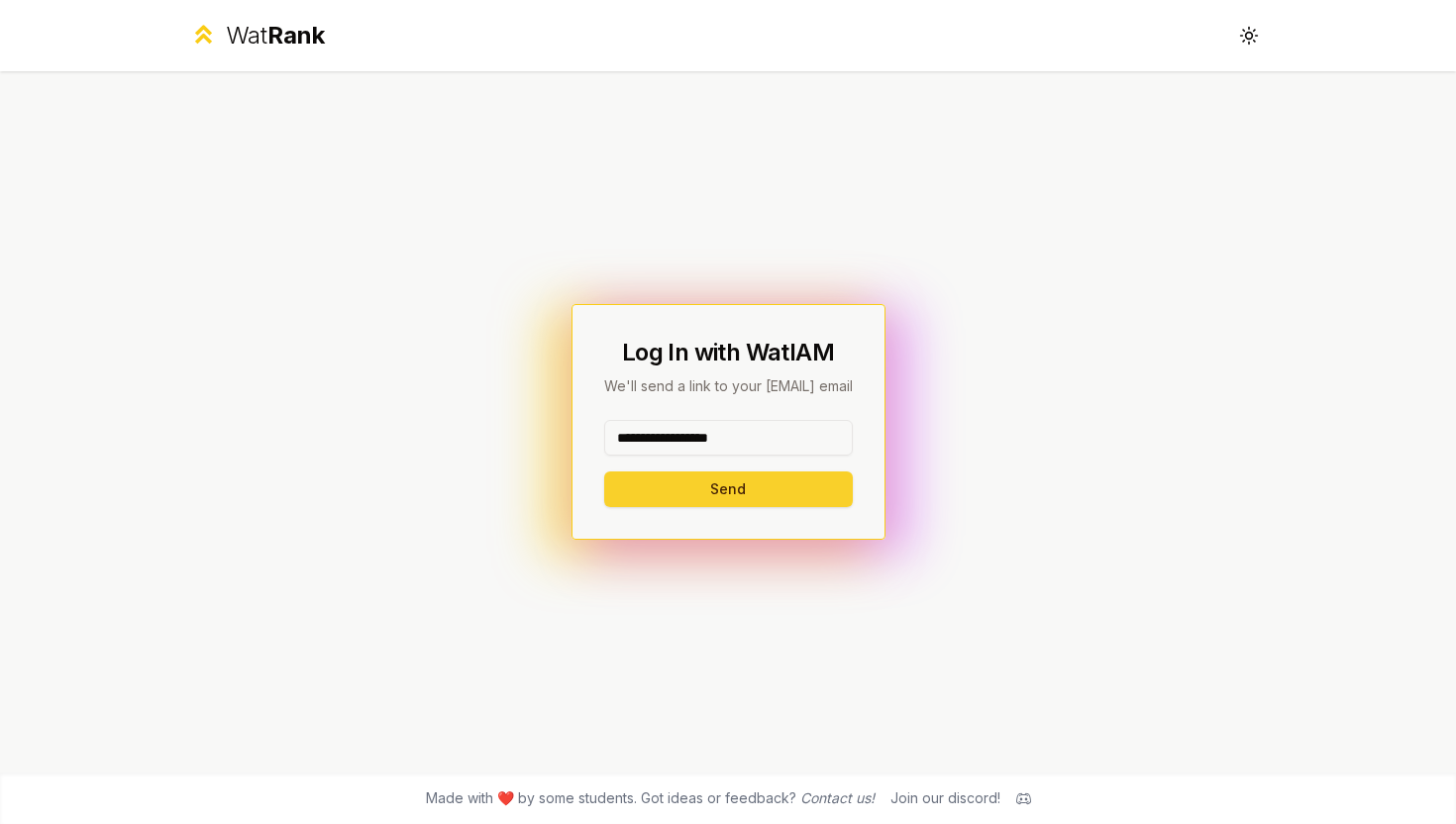 click on "Send" at bounding box center (728, 489) 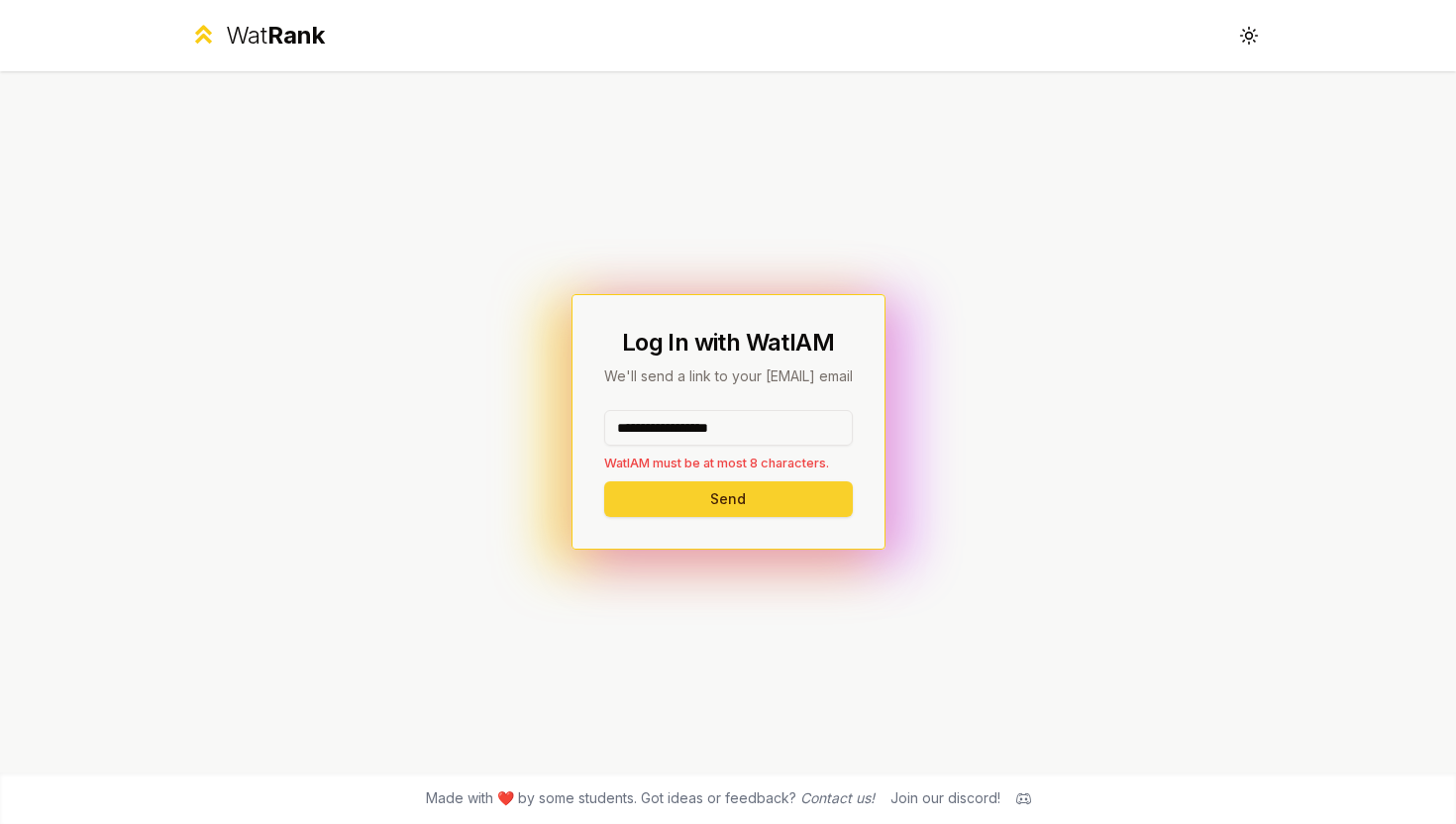 click on "Send" at bounding box center (728, 499) 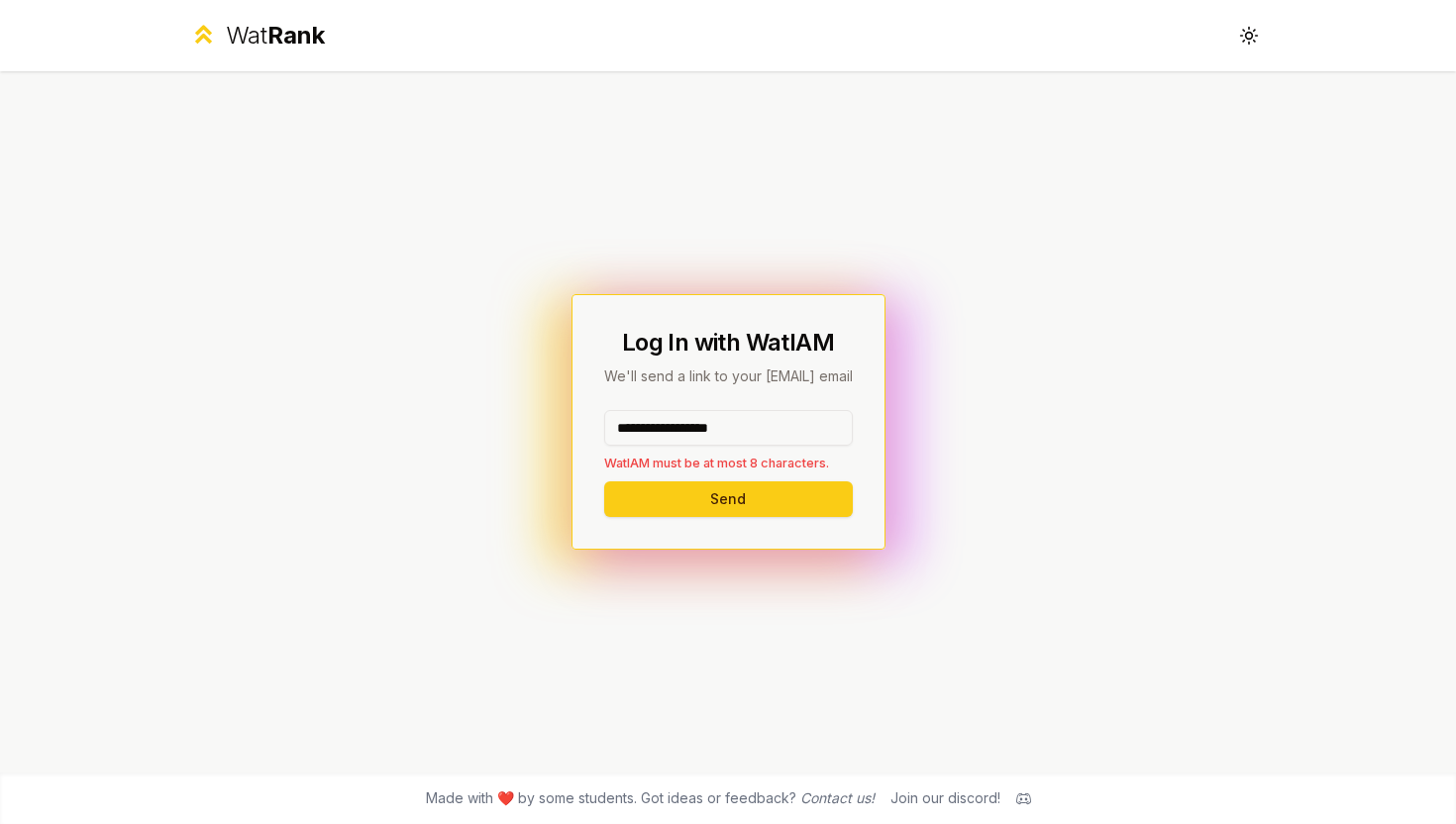 drag, startPoint x: 782, startPoint y: 430, endPoint x: 564, endPoint y: 423, distance: 218.11236 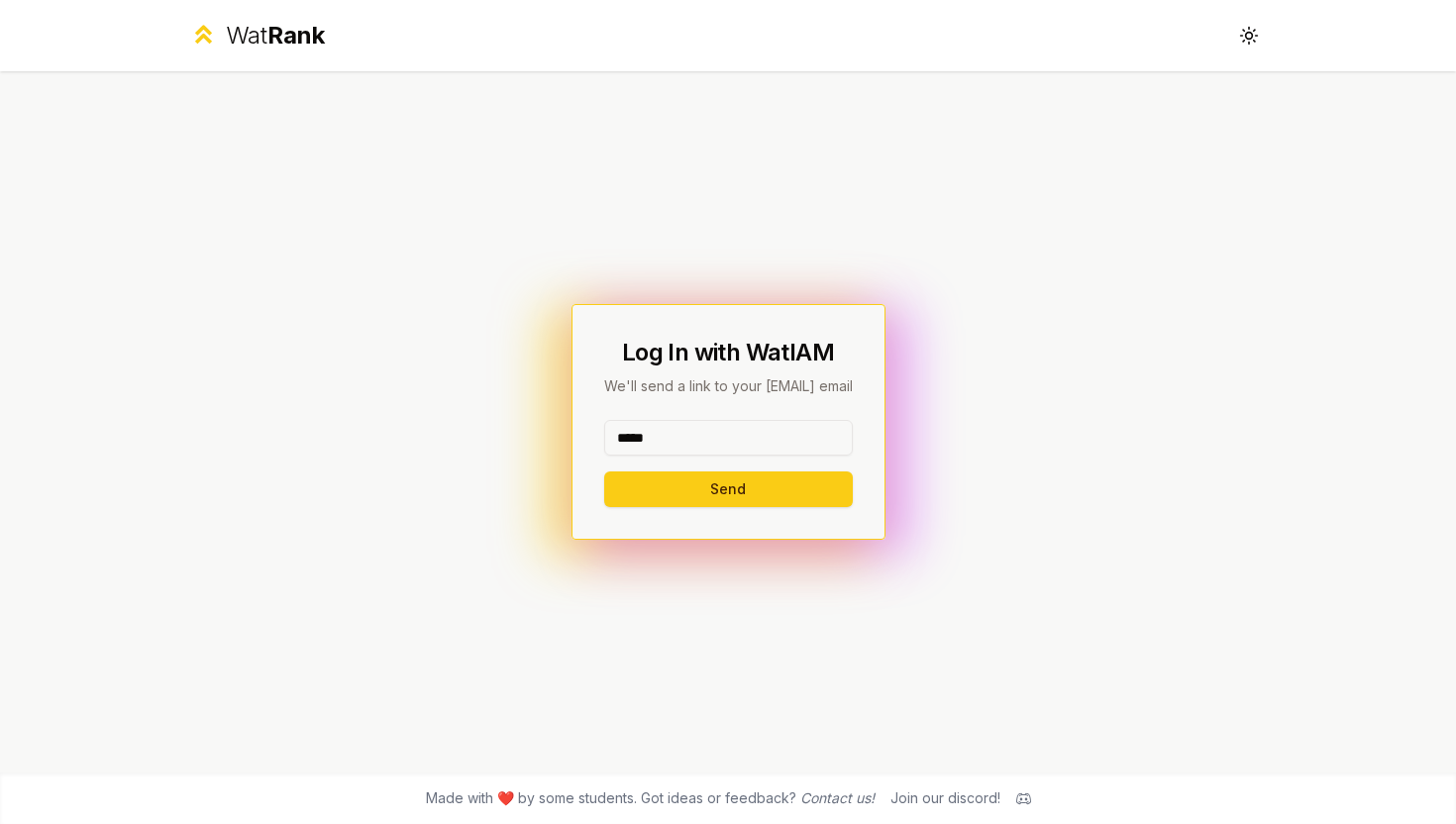 type on "*****" 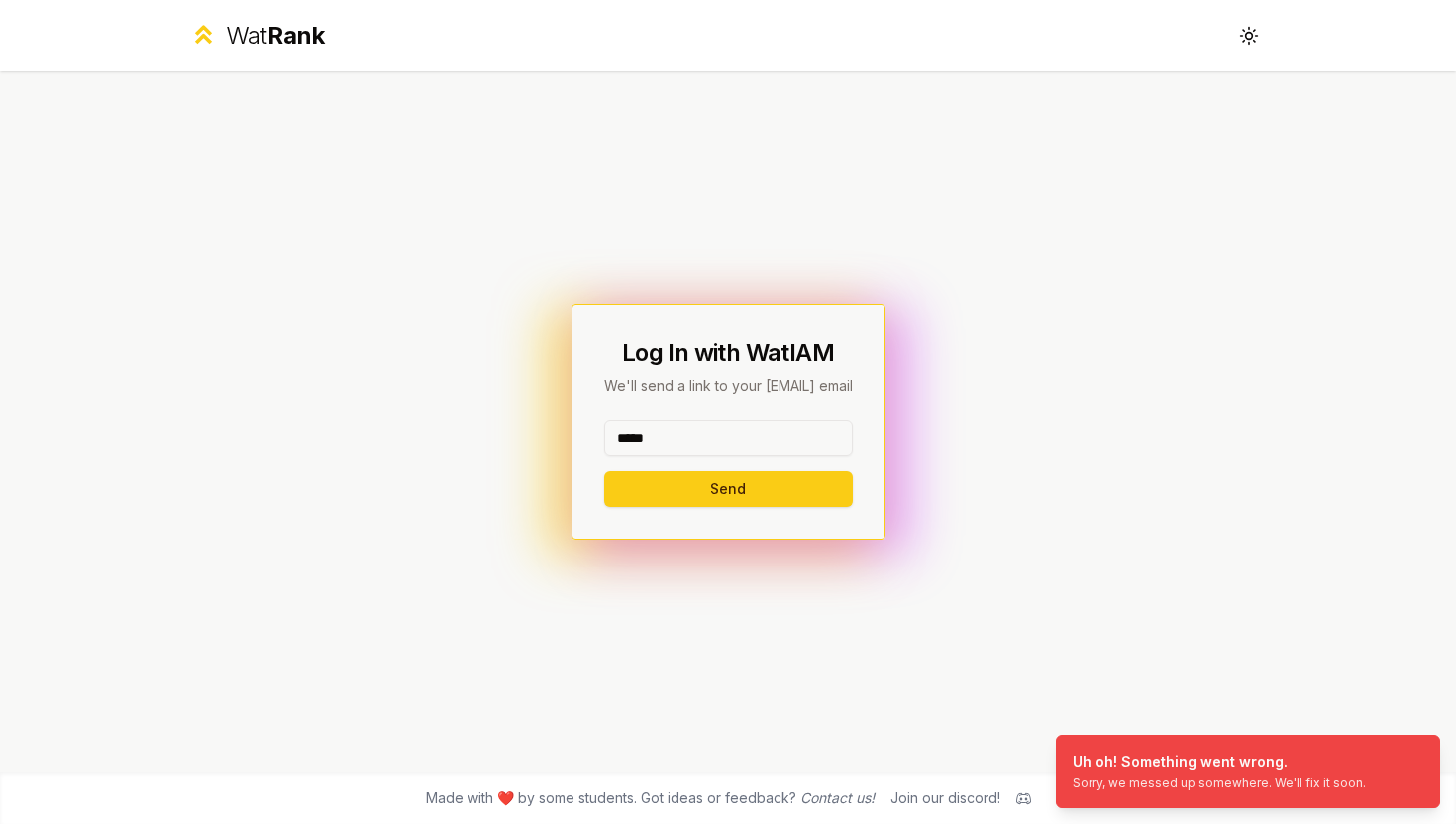 click on "*****" at bounding box center [728, 438] 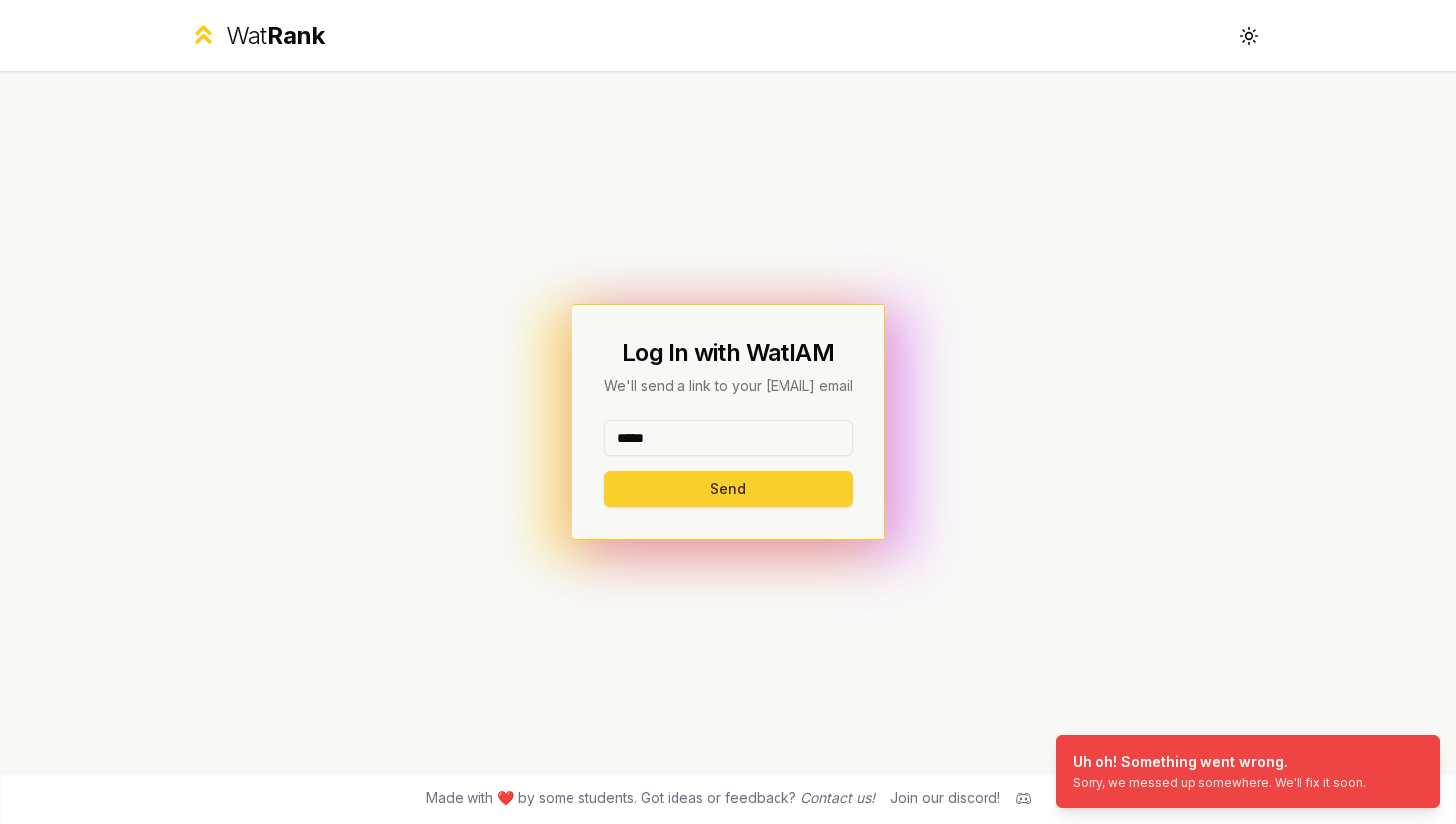 click on "Send" at bounding box center (728, 489) 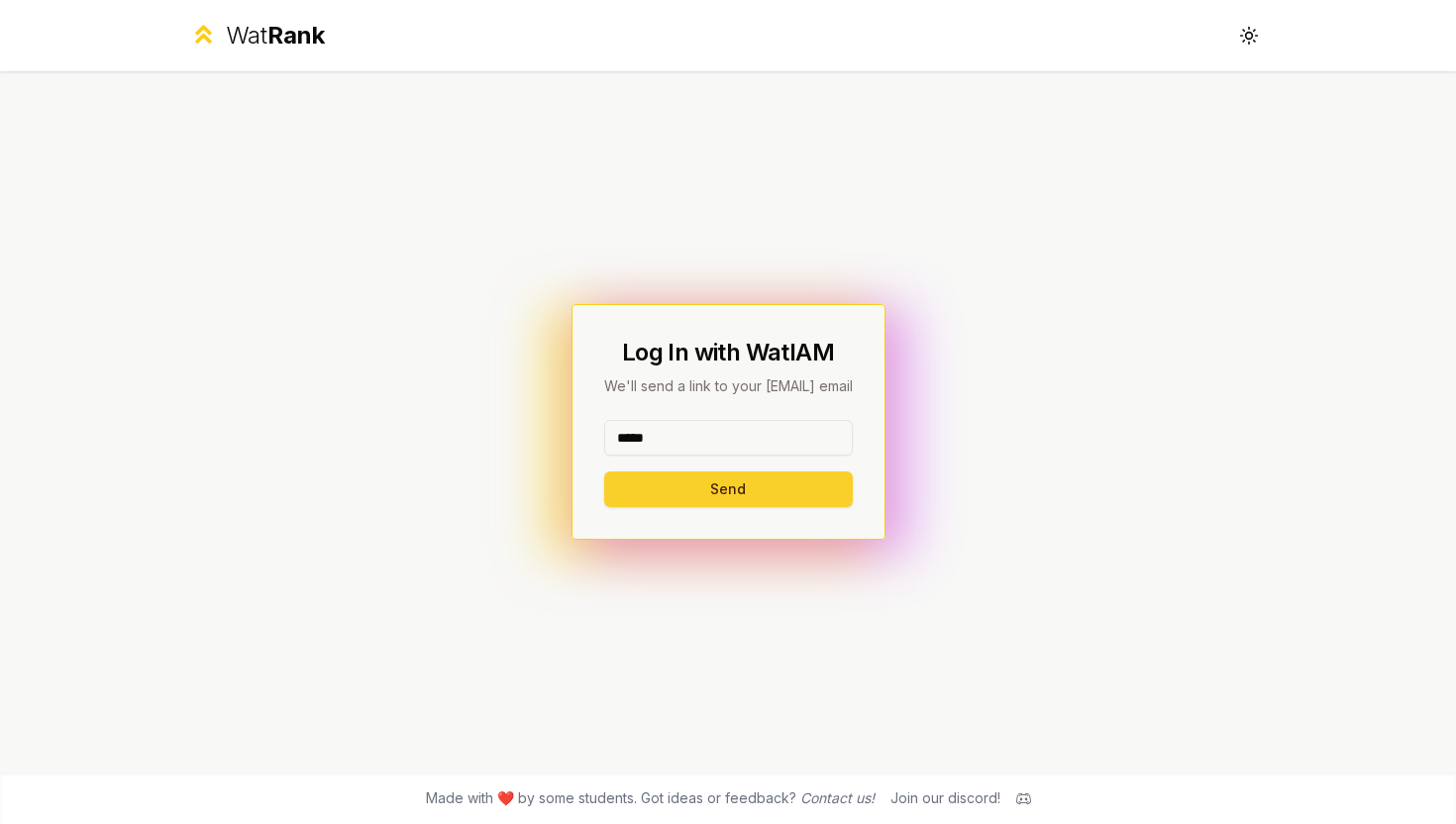 click on "Send" at bounding box center (728, 489) 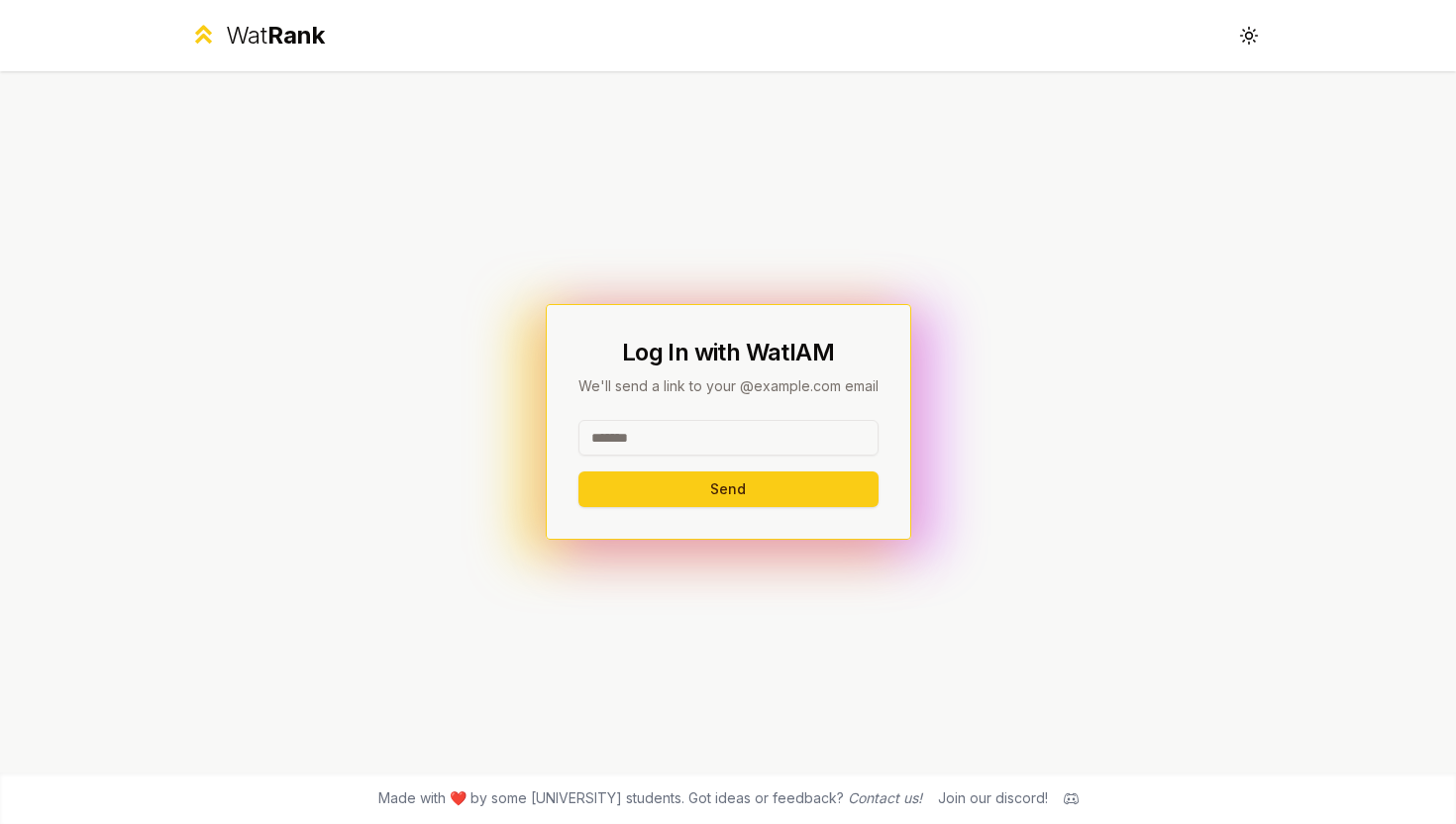 scroll, scrollTop: 0, scrollLeft: 0, axis: both 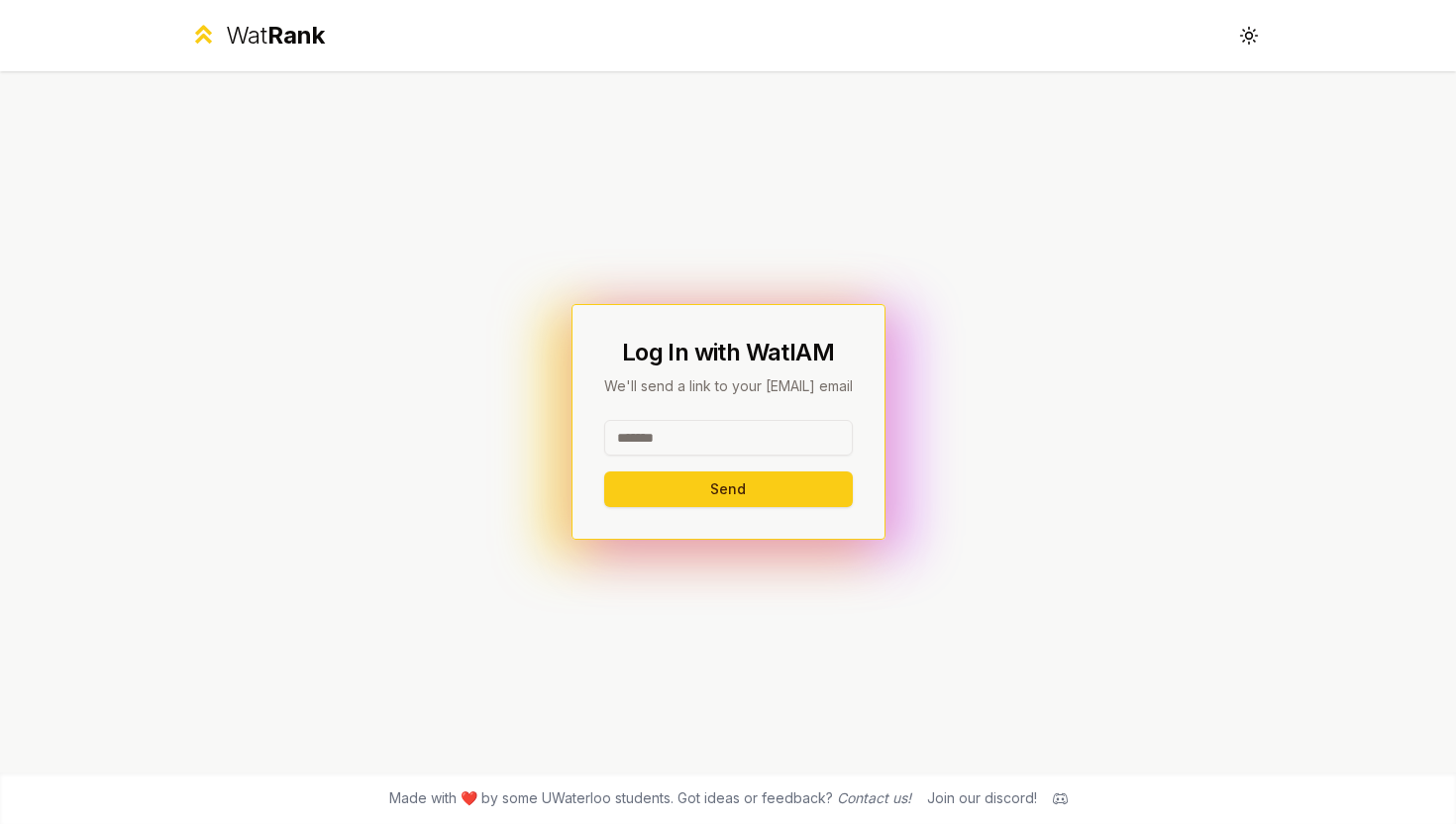 click at bounding box center [728, 438] 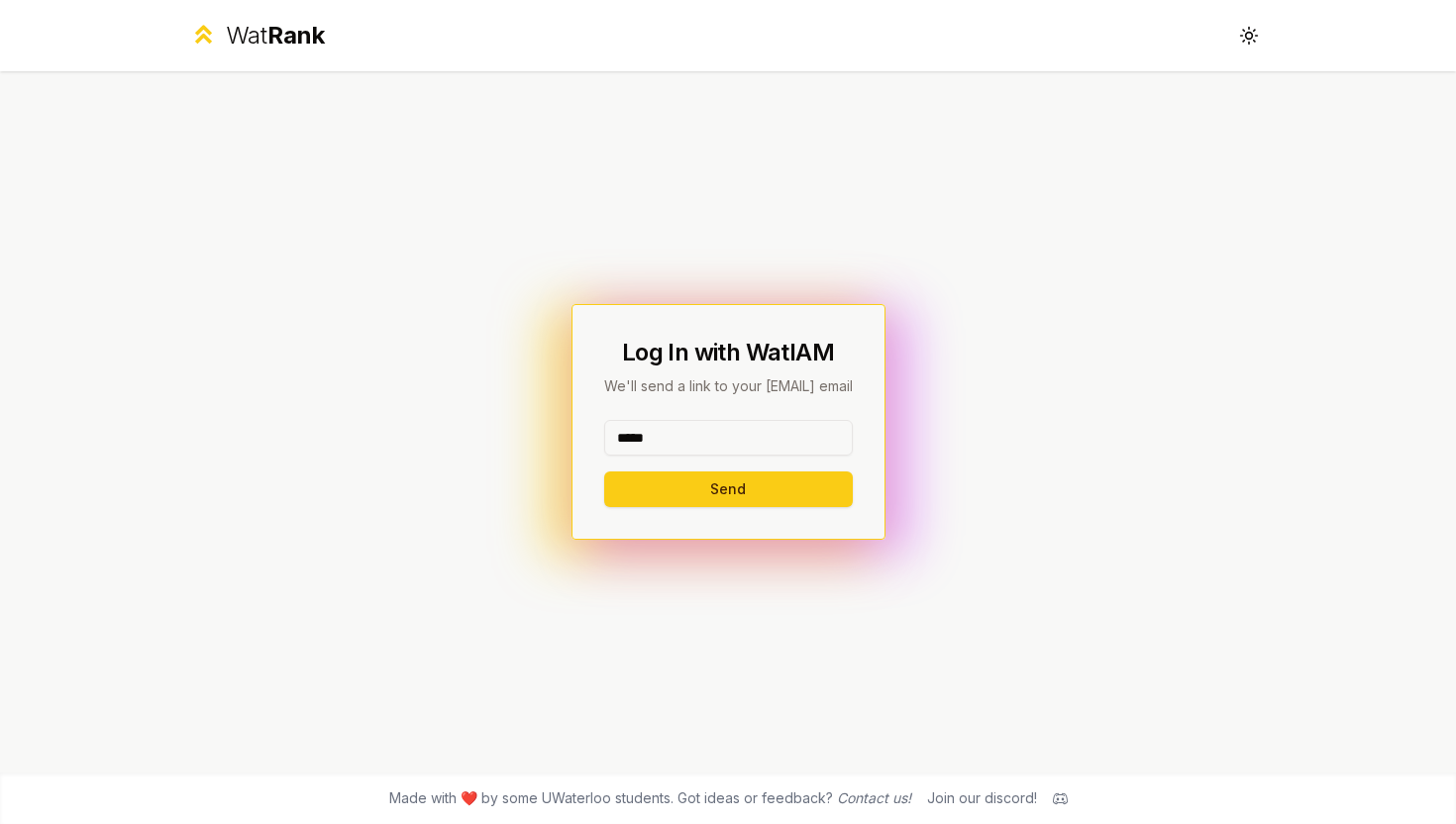 type on "*****" 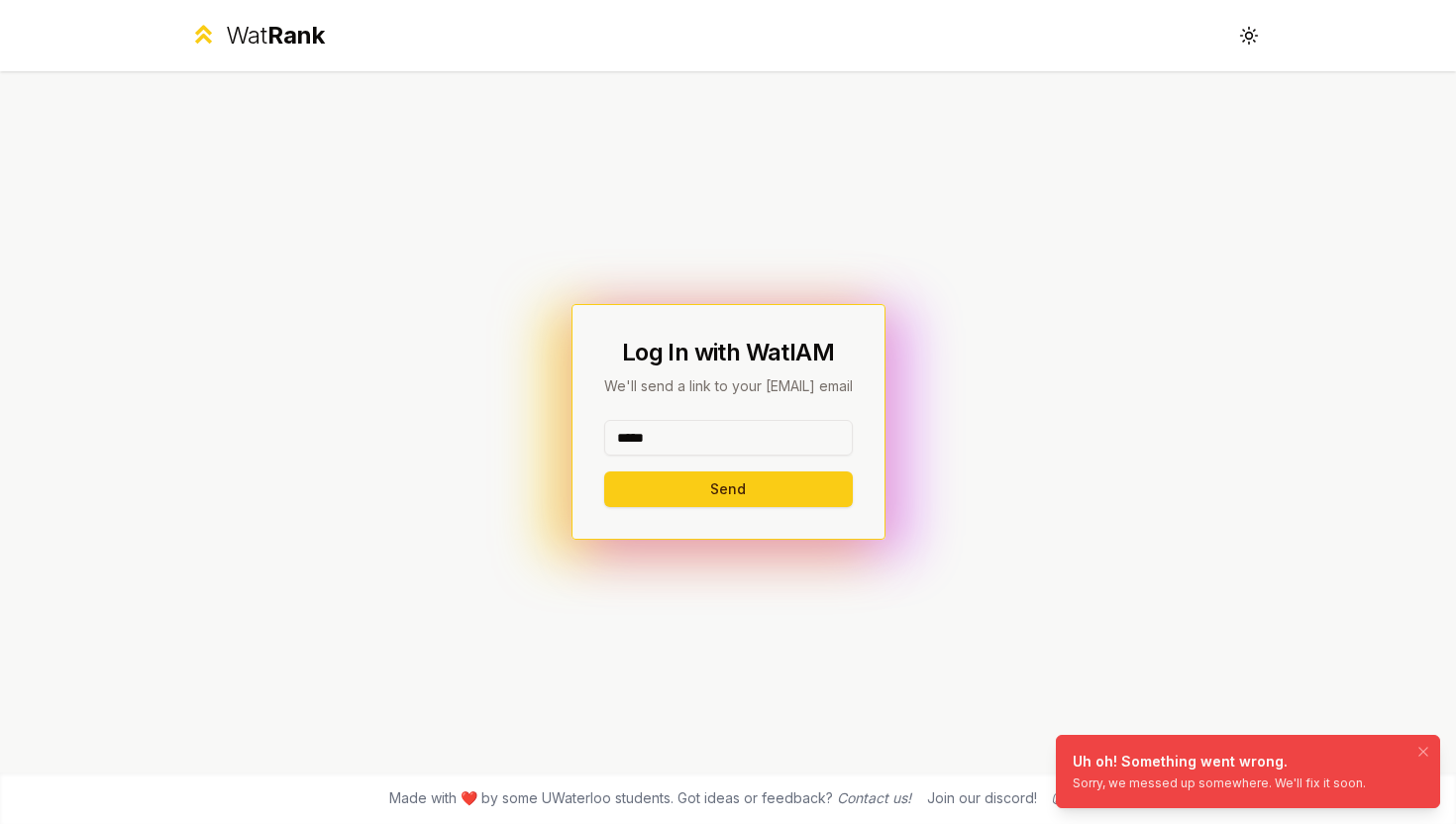 click on "Sorry, we messed up somewhere. We'll fix it soon." at bounding box center (1219, 783) 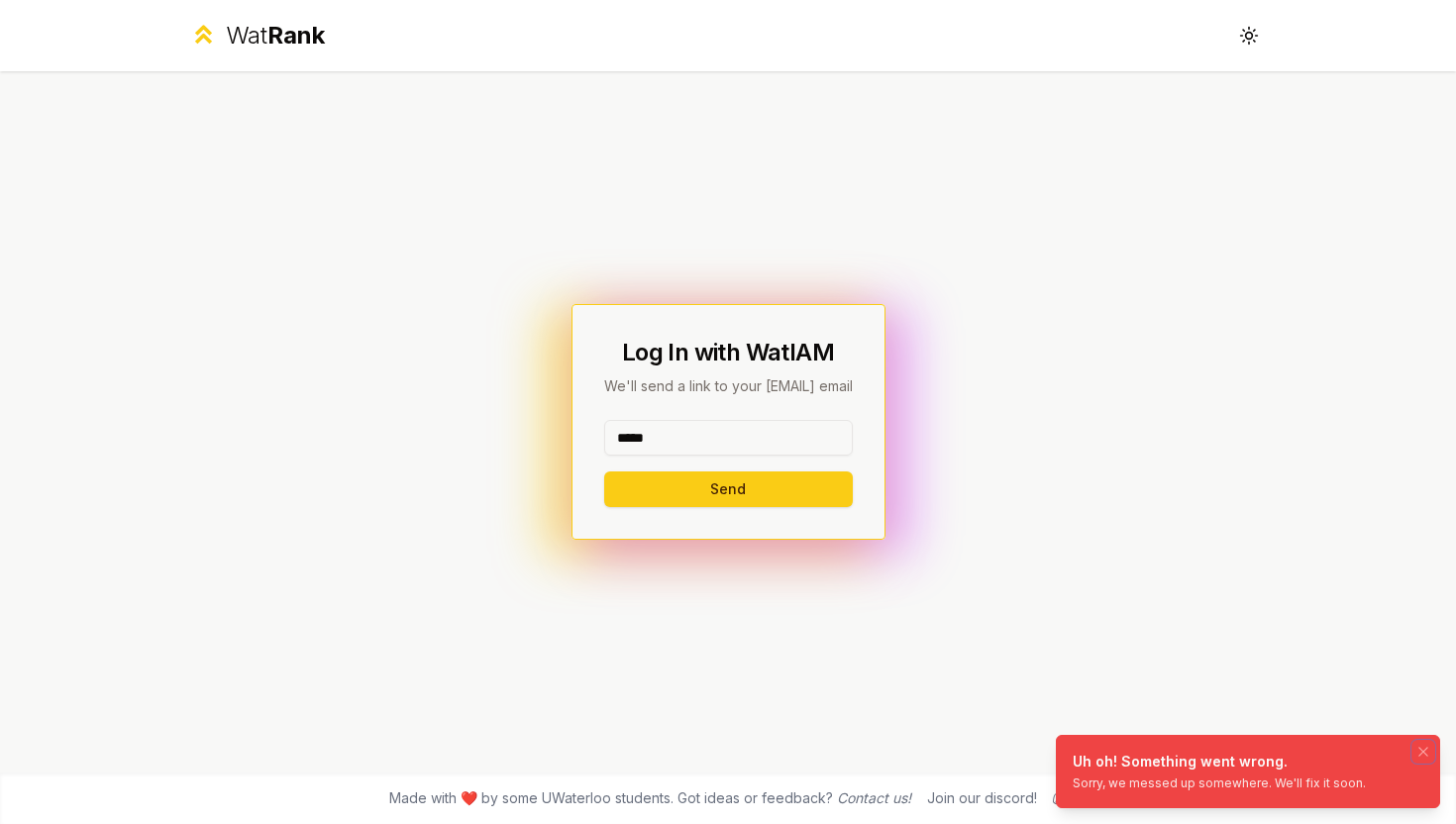 click at bounding box center [1423, 752] 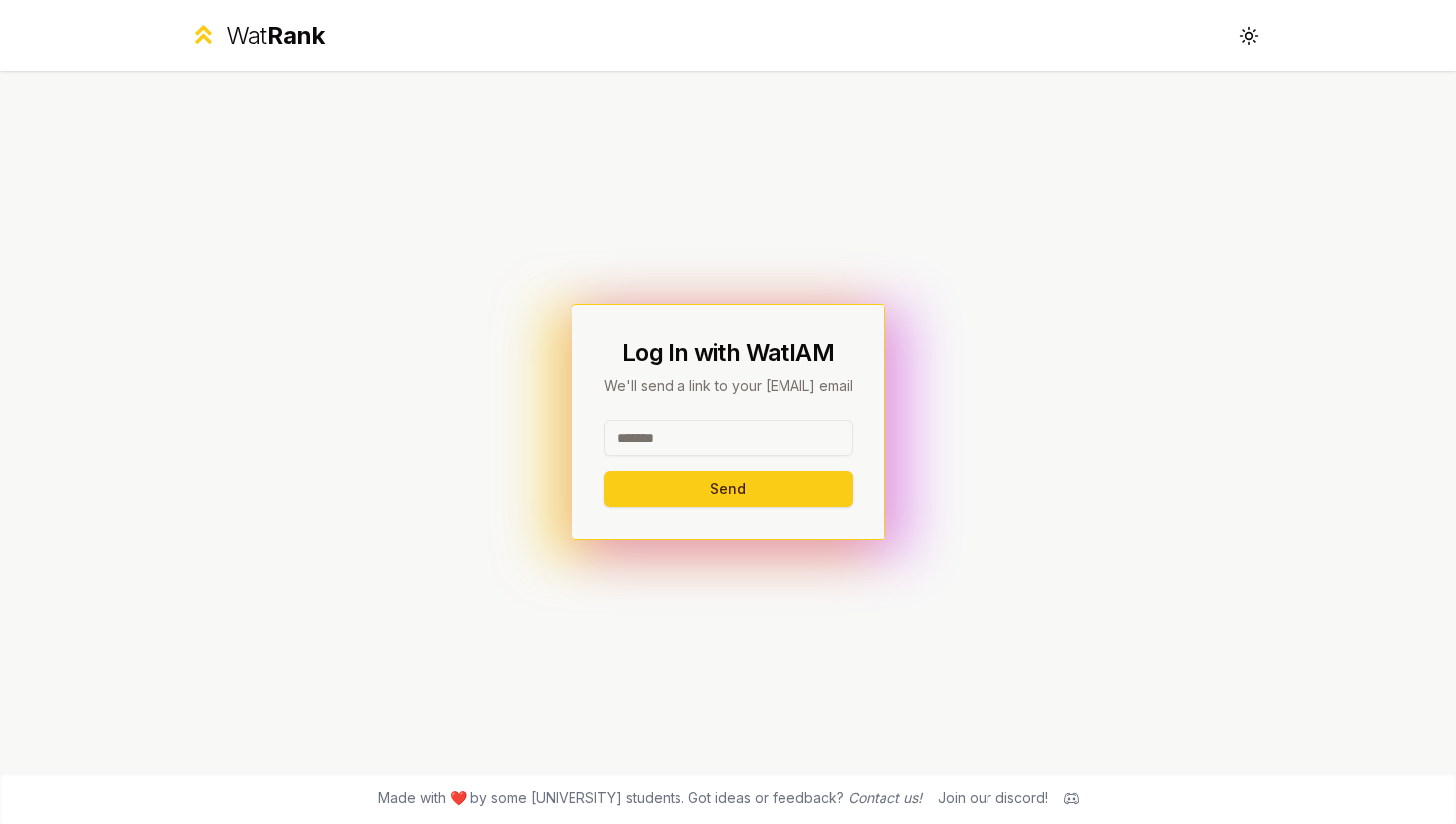 scroll, scrollTop: 0, scrollLeft: 0, axis: both 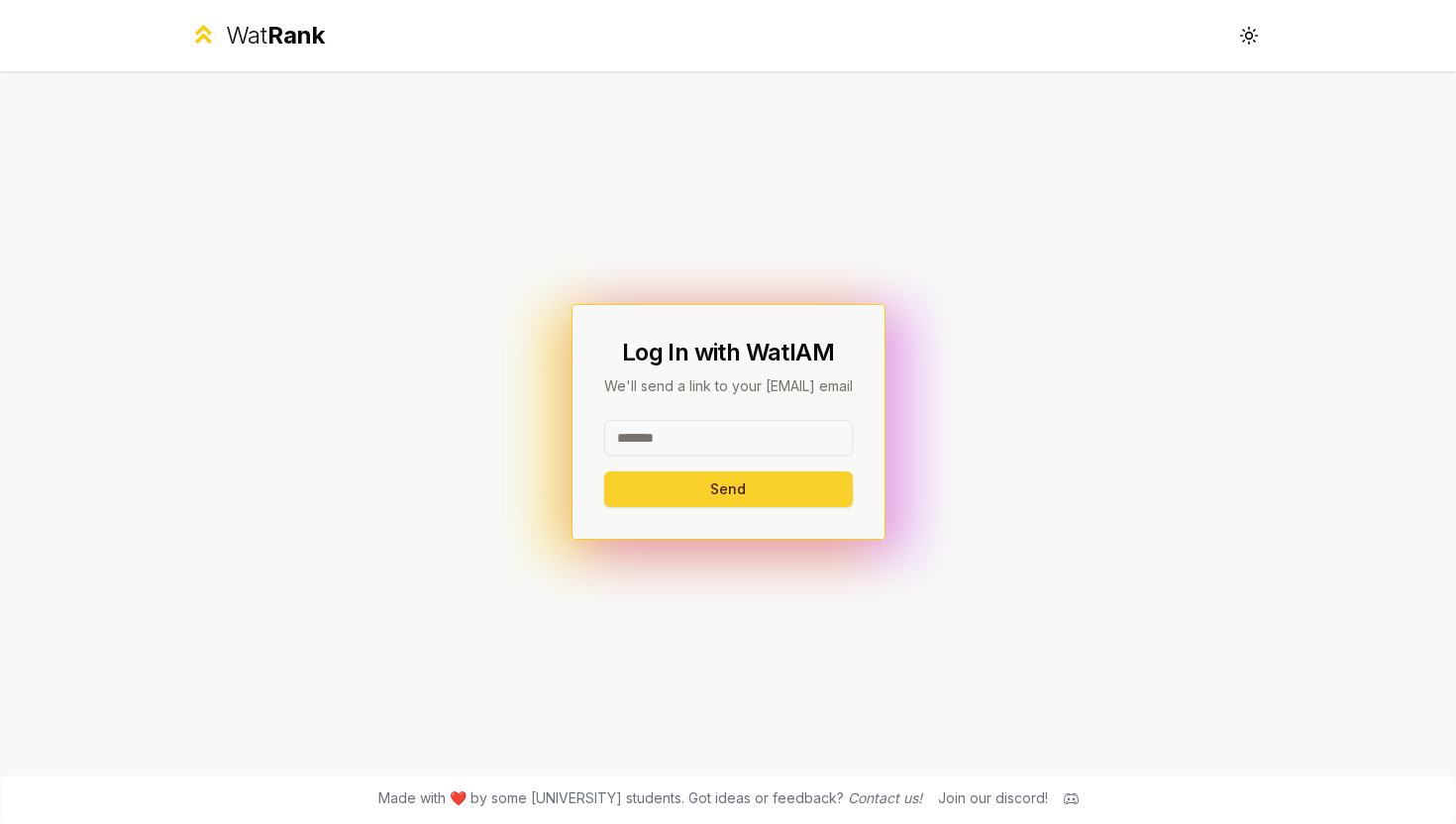 click on "Send" at bounding box center [728, 489] 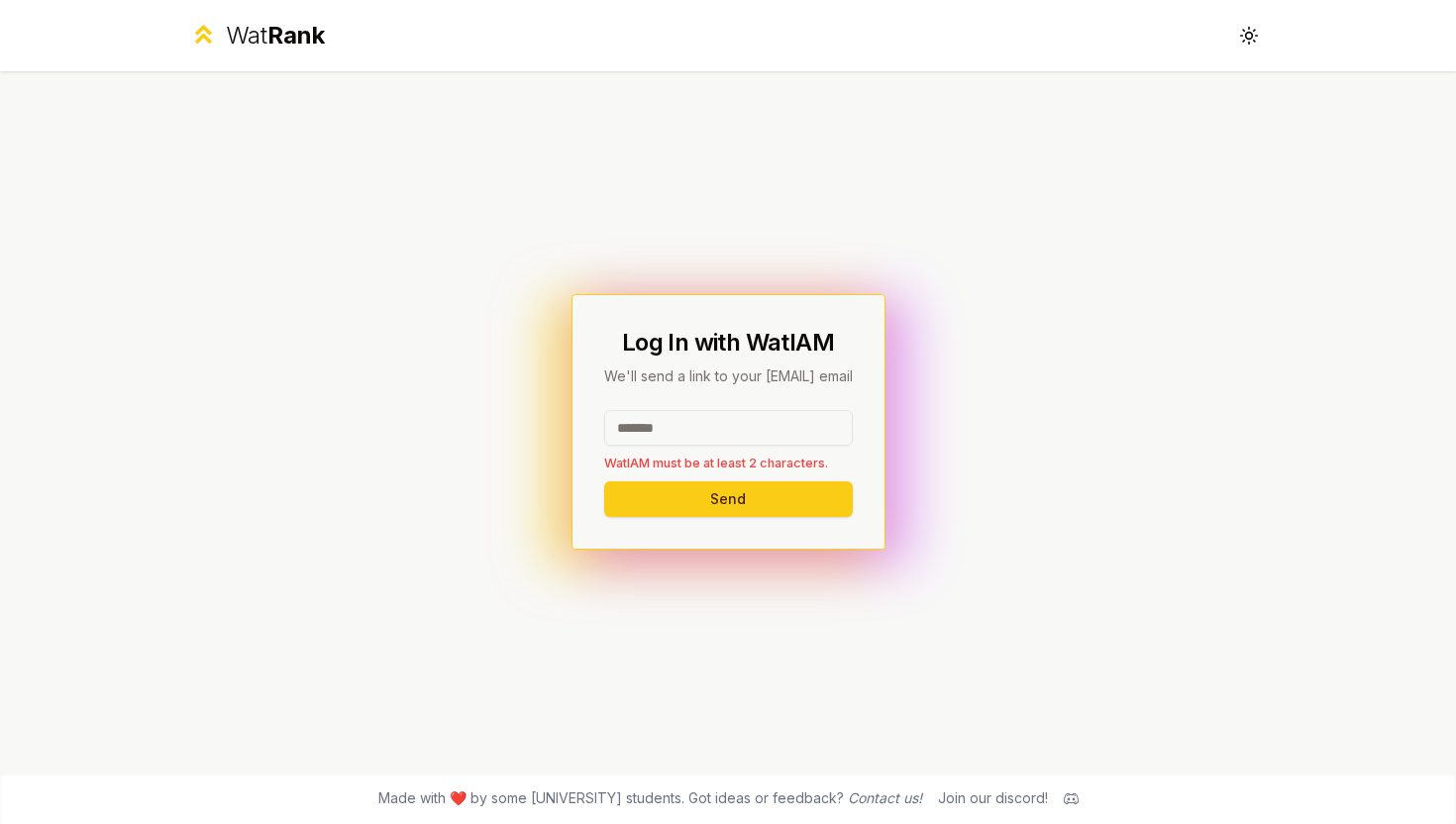 click at bounding box center (728, 428) 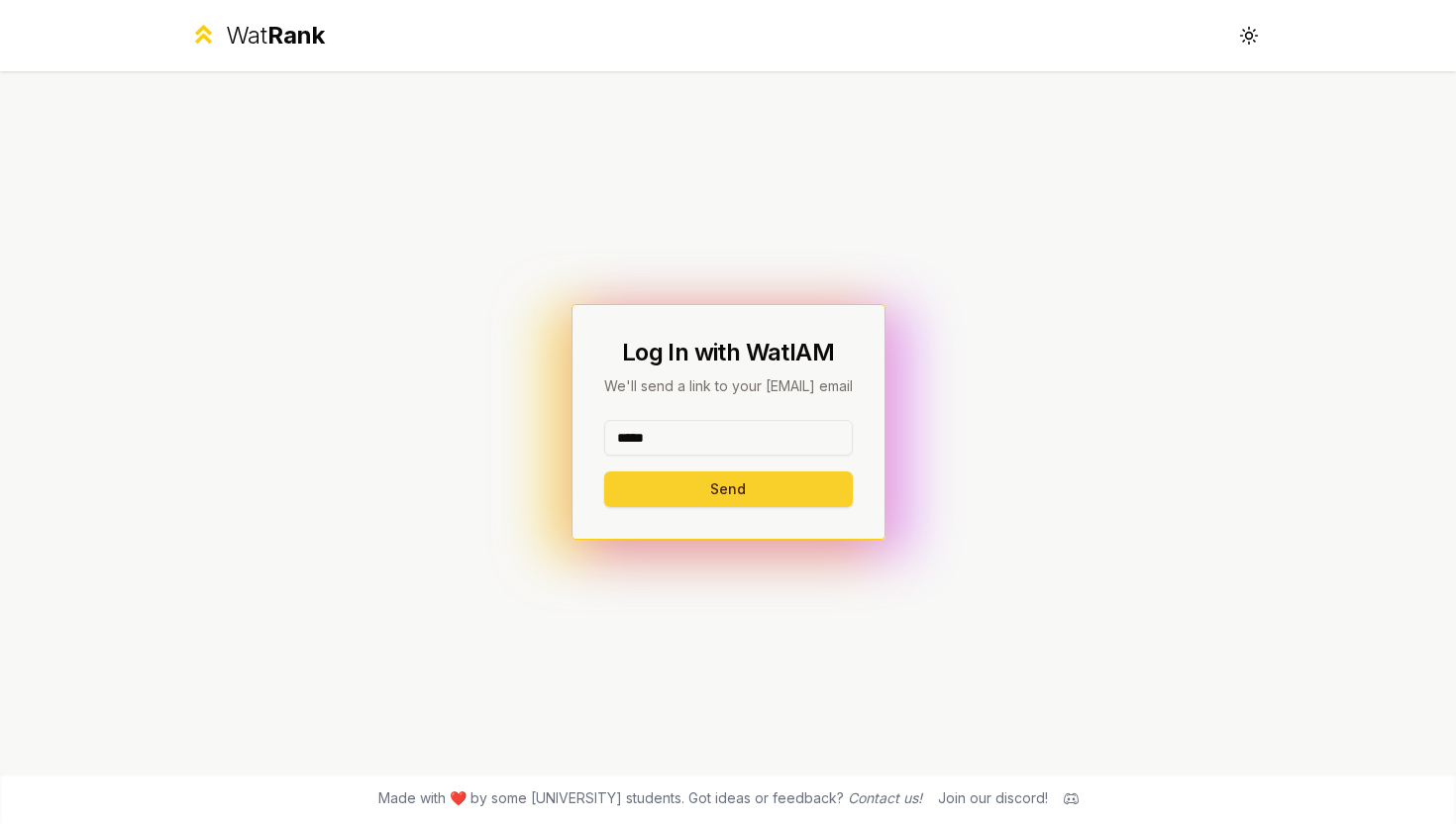 type on "*****" 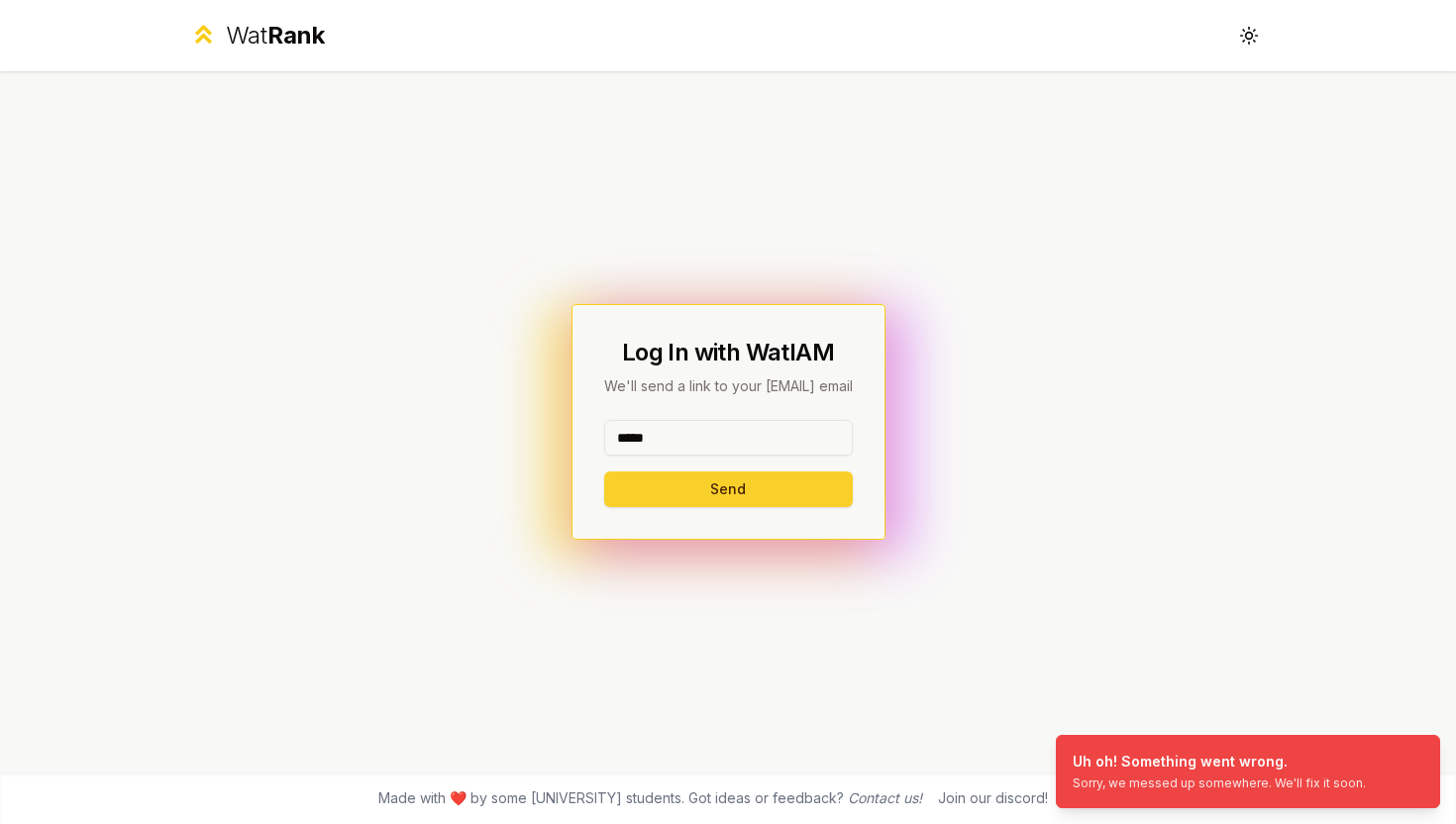click on "Send" at bounding box center [728, 489] 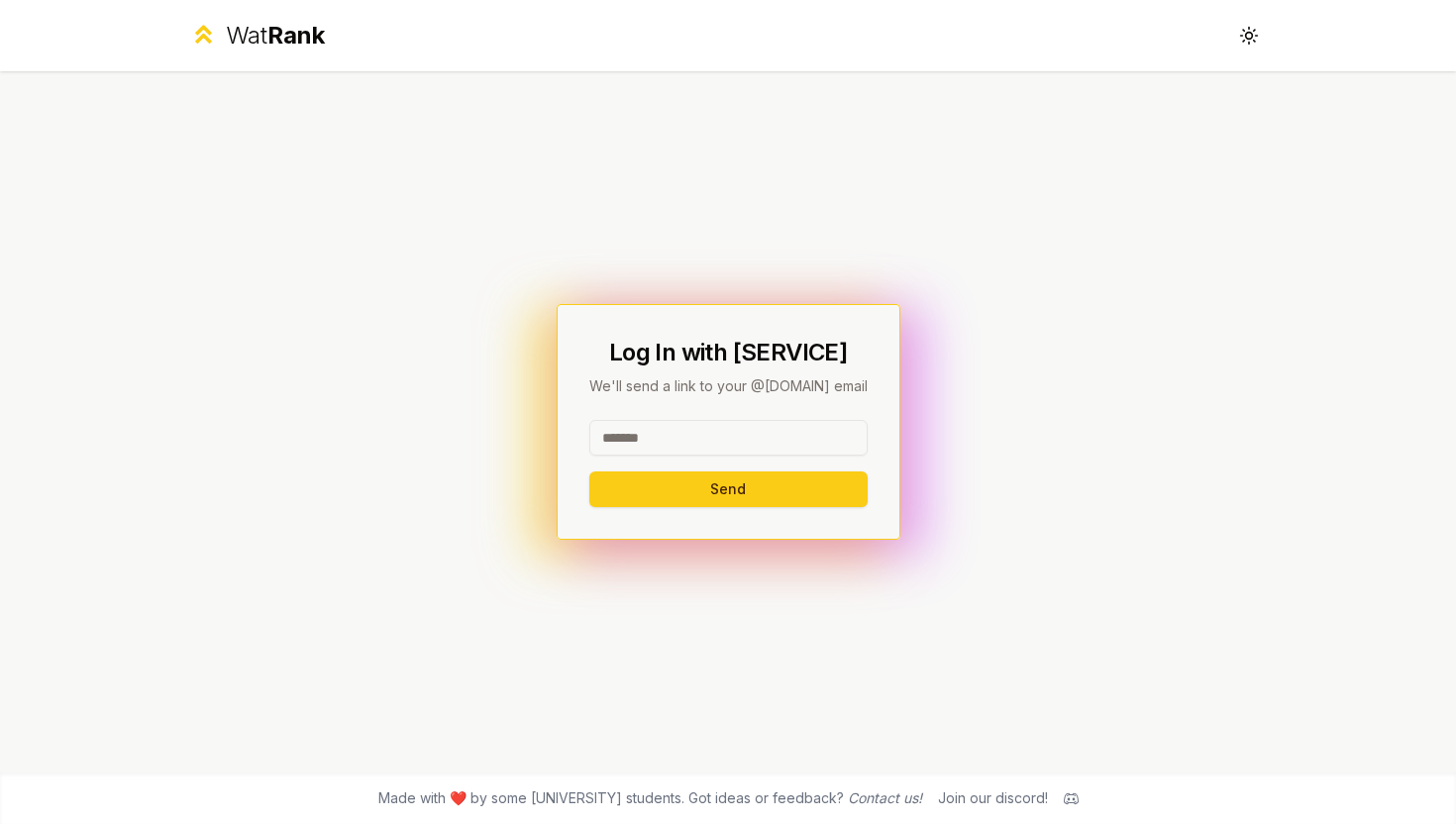 scroll, scrollTop: 0, scrollLeft: 0, axis: both 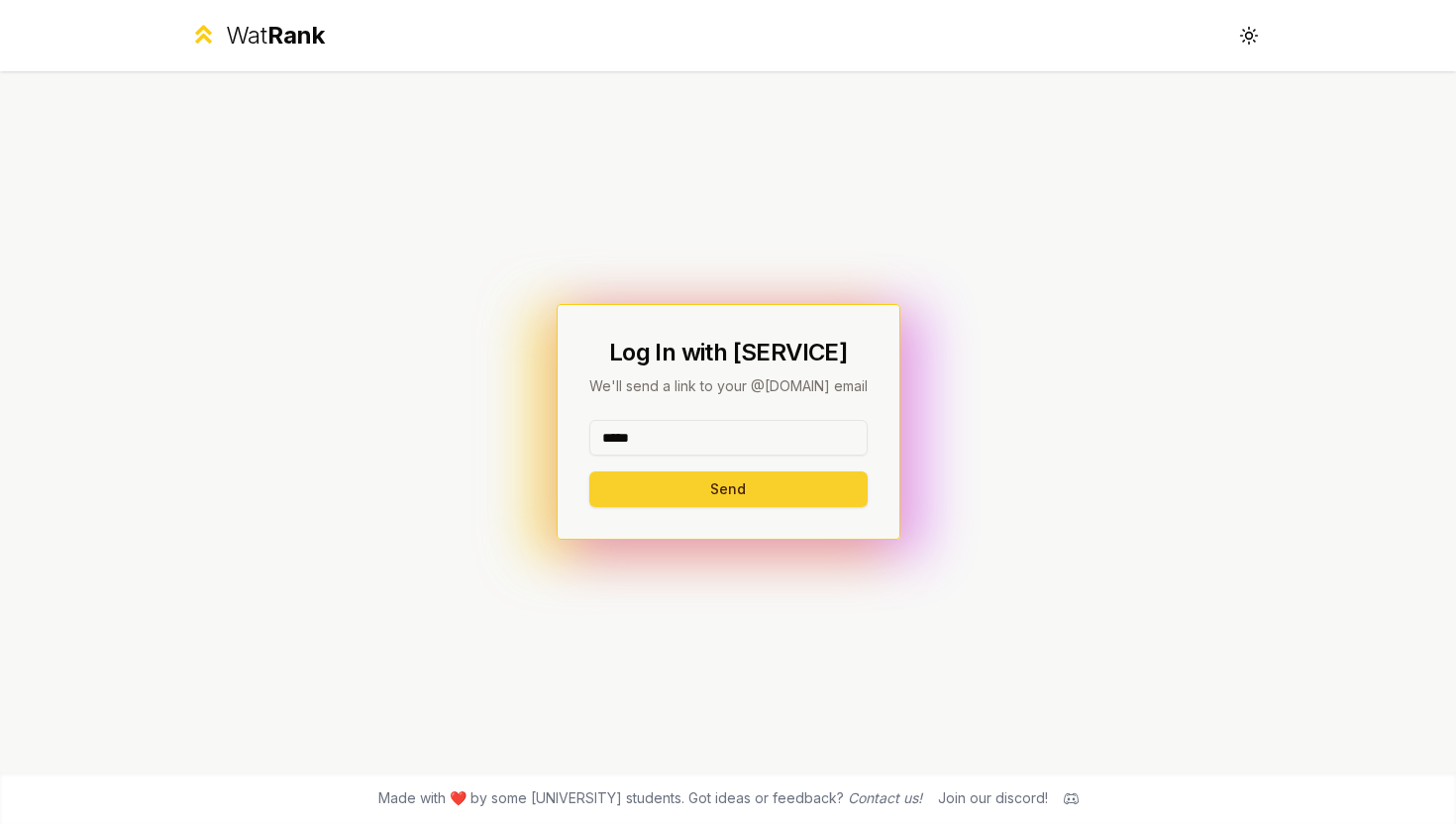 type on "*****" 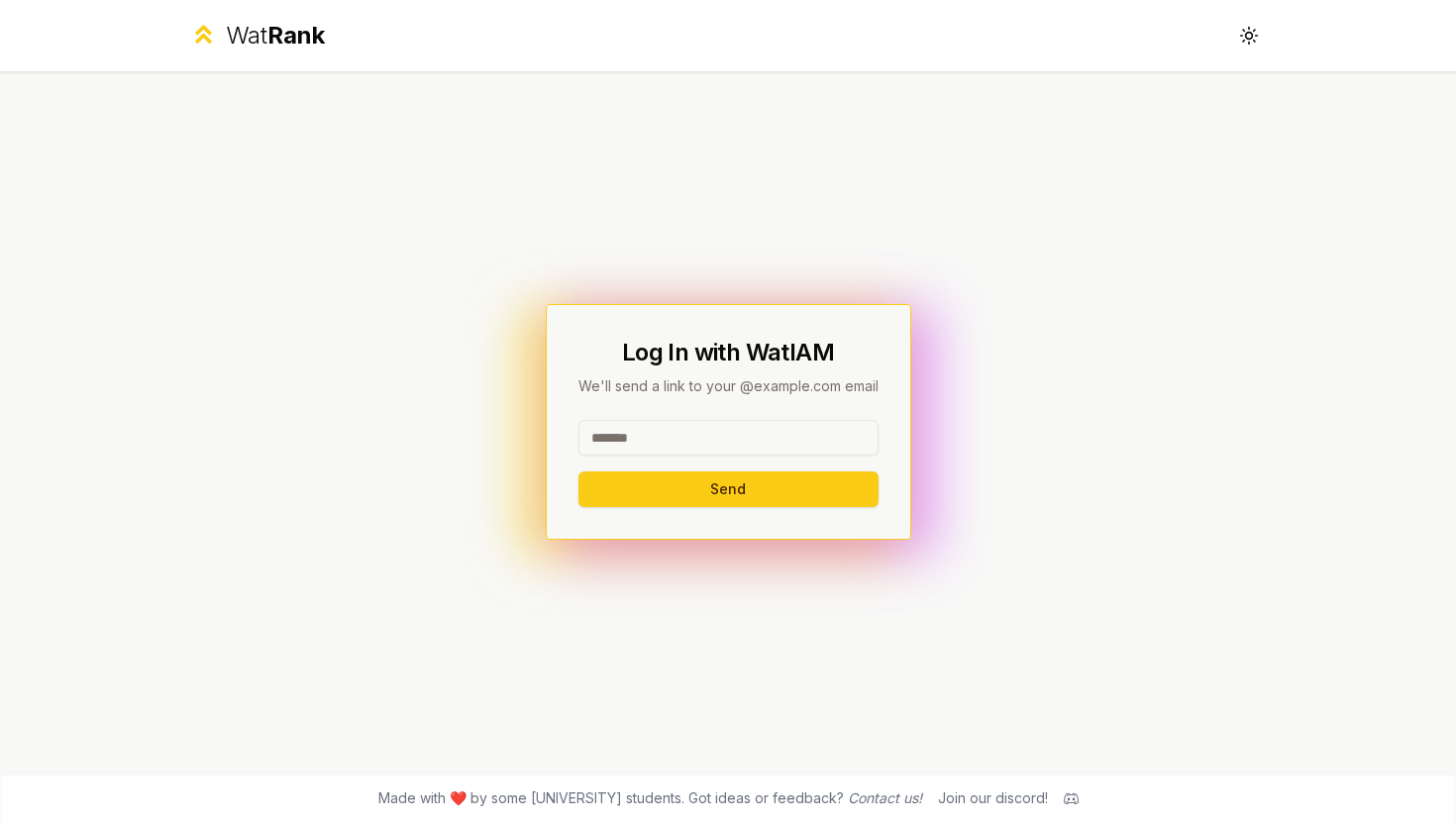 scroll, scrollTop: 0, scrollLeft: 0, axis: both 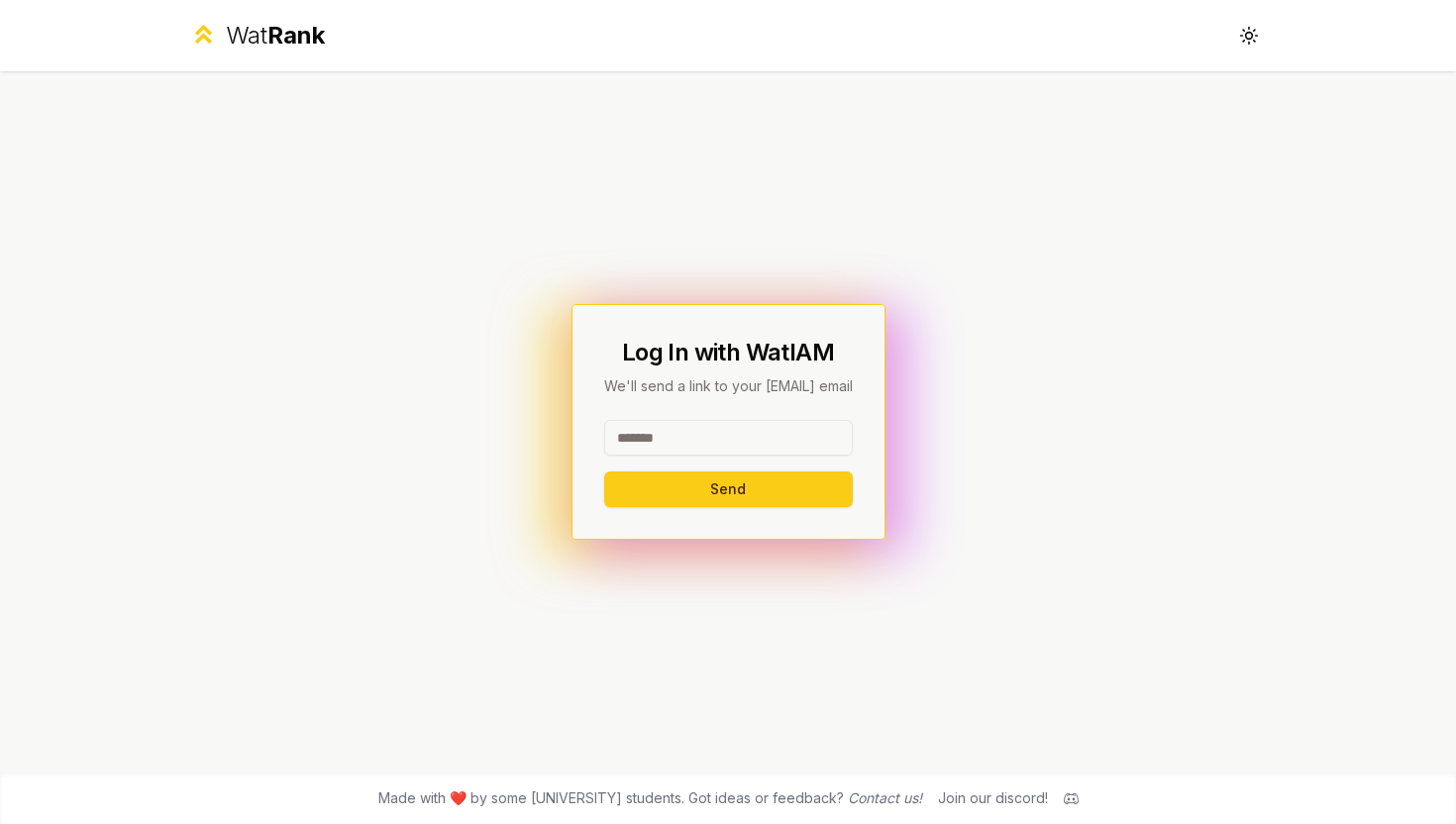 click at bounding box center [728, 438] 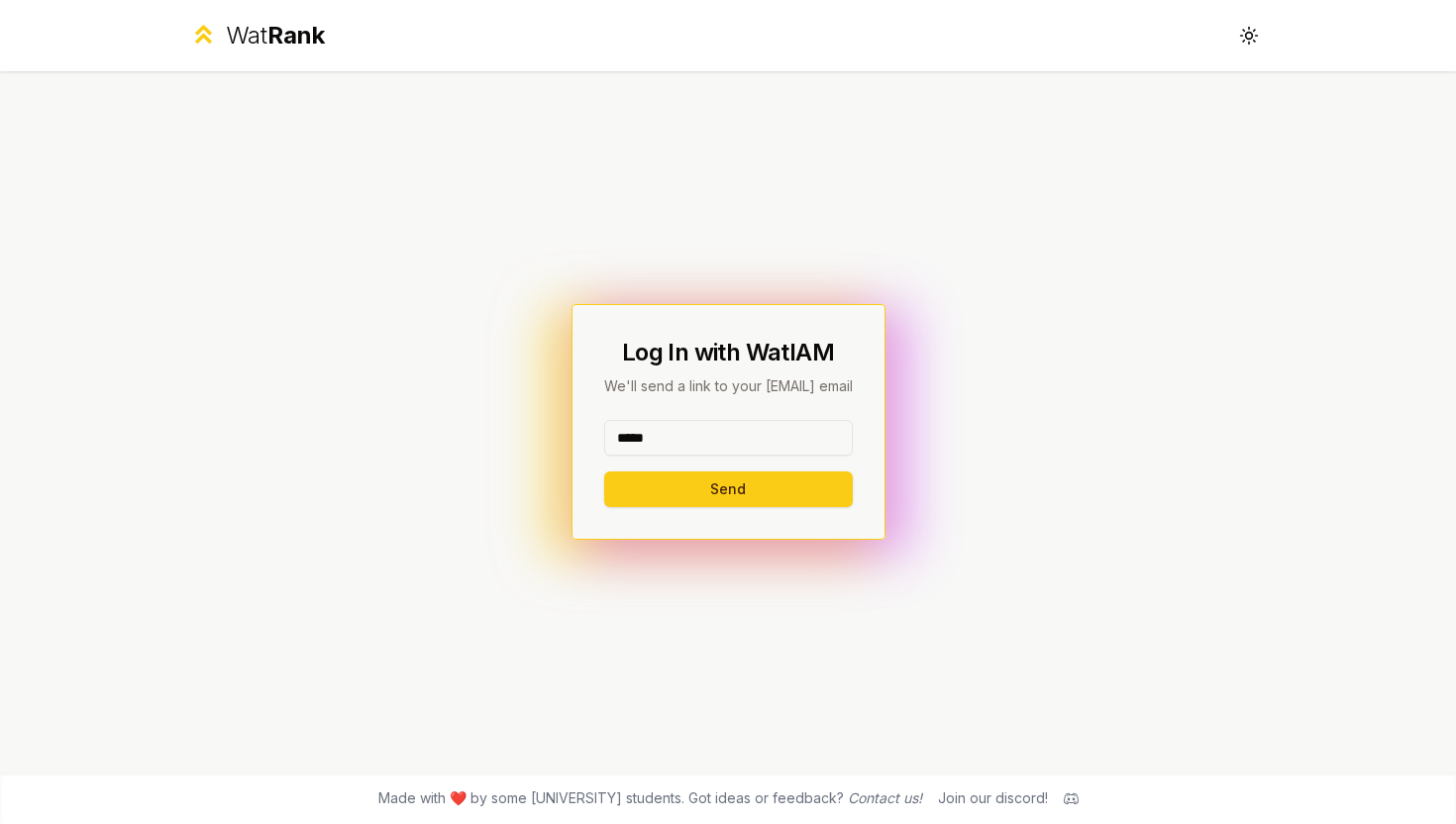 type on "*****" 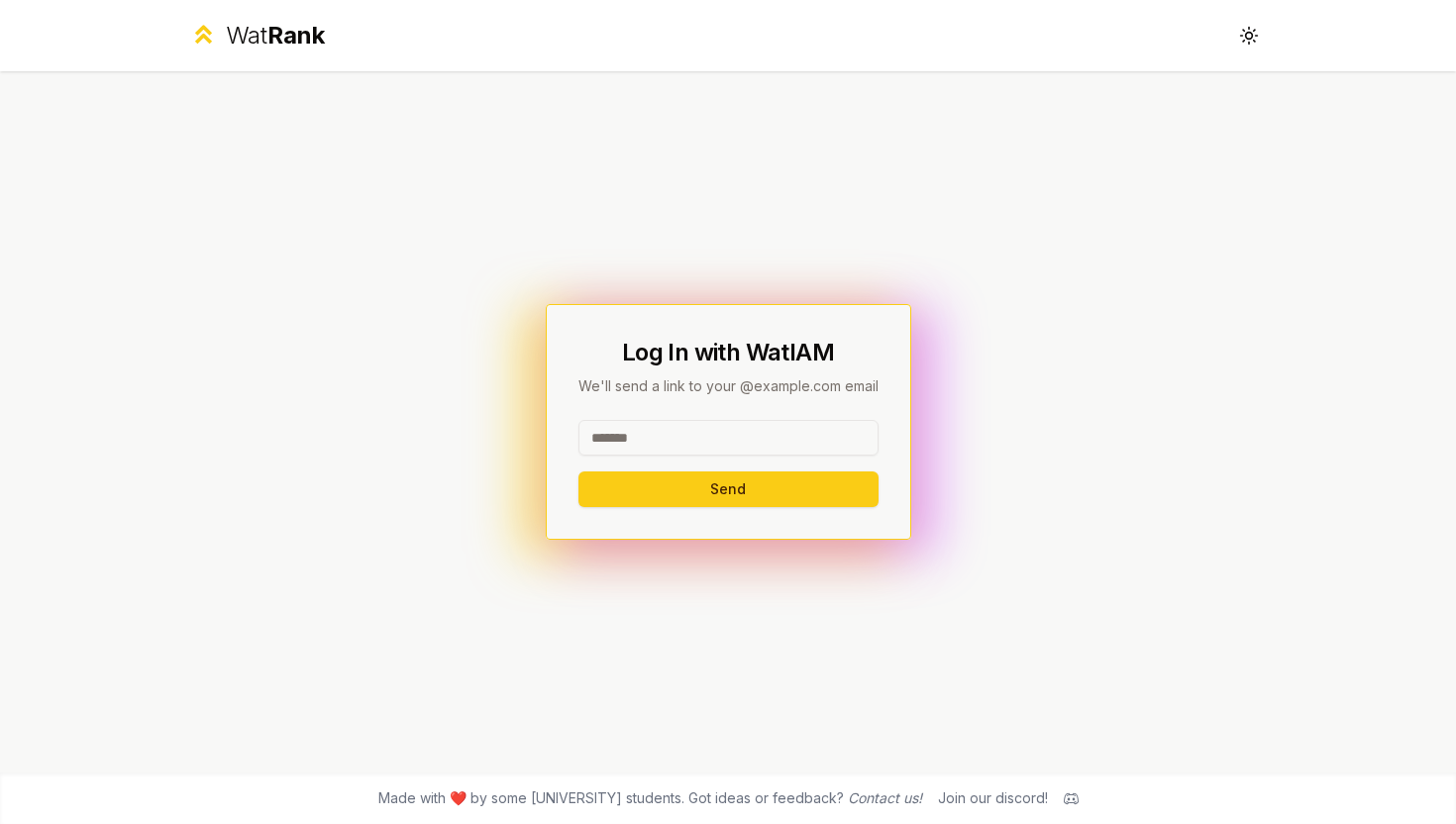 scroll, scrollTop: 0, scrollLeft: 0, axis: both 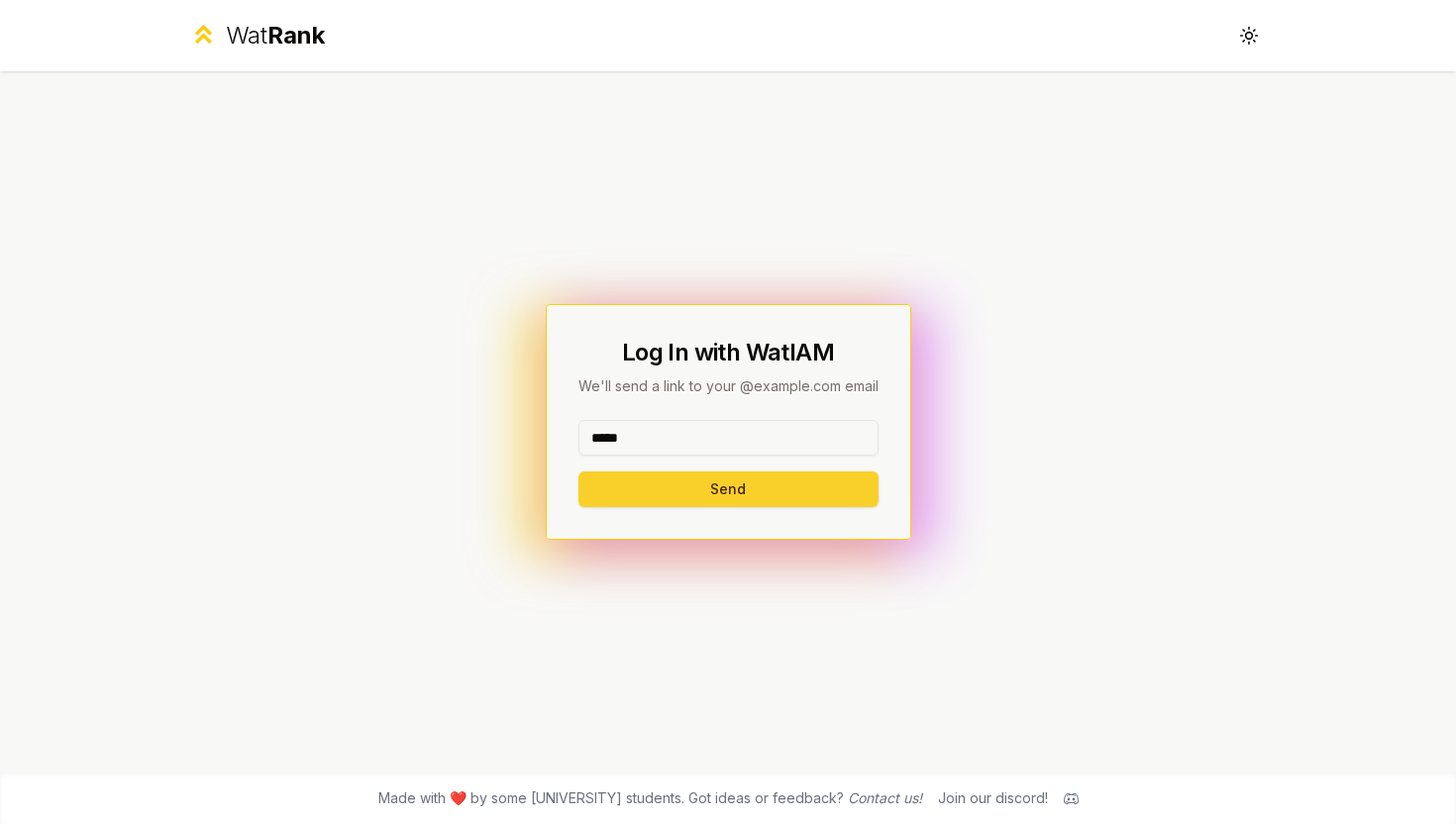 type on "*****" 